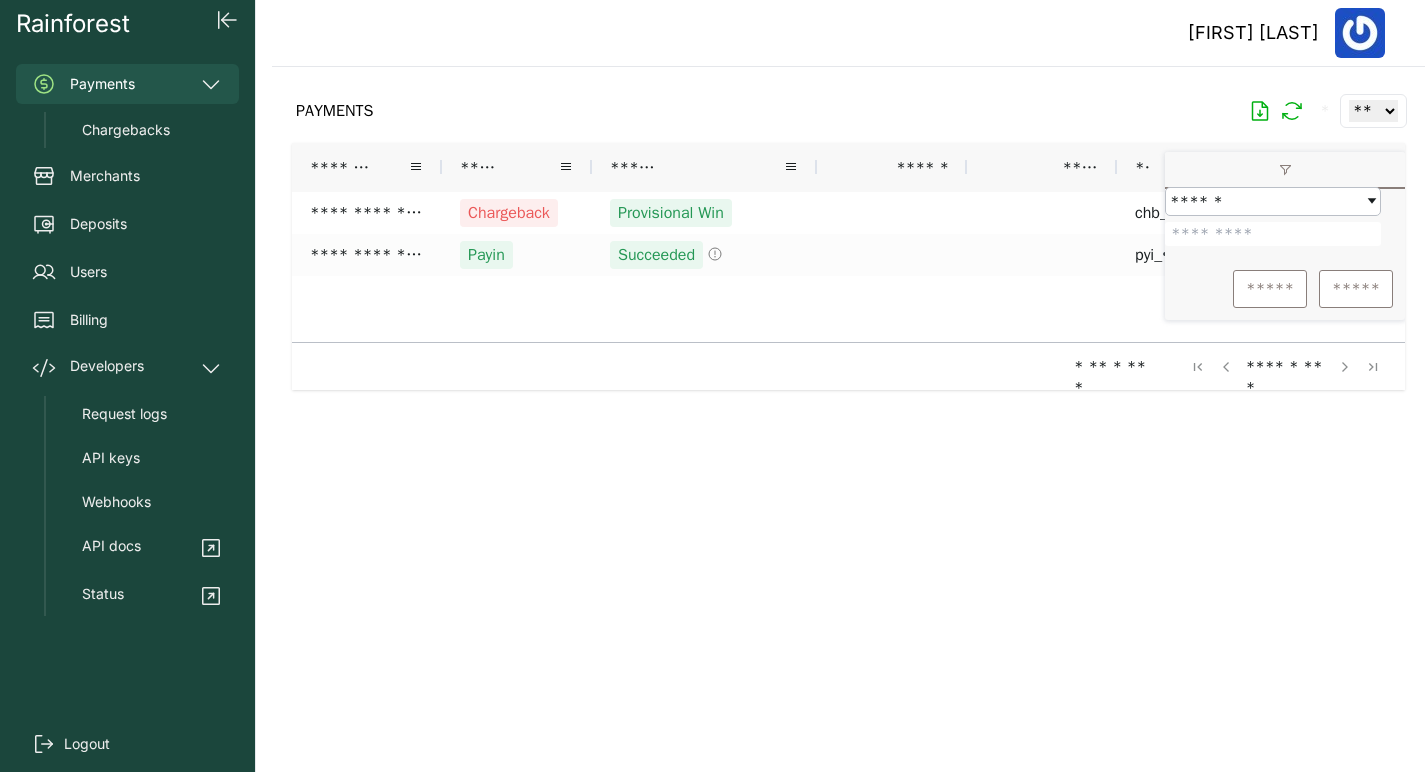 scroll, scrollTop: 0, scrollLeft: 0, axis: both 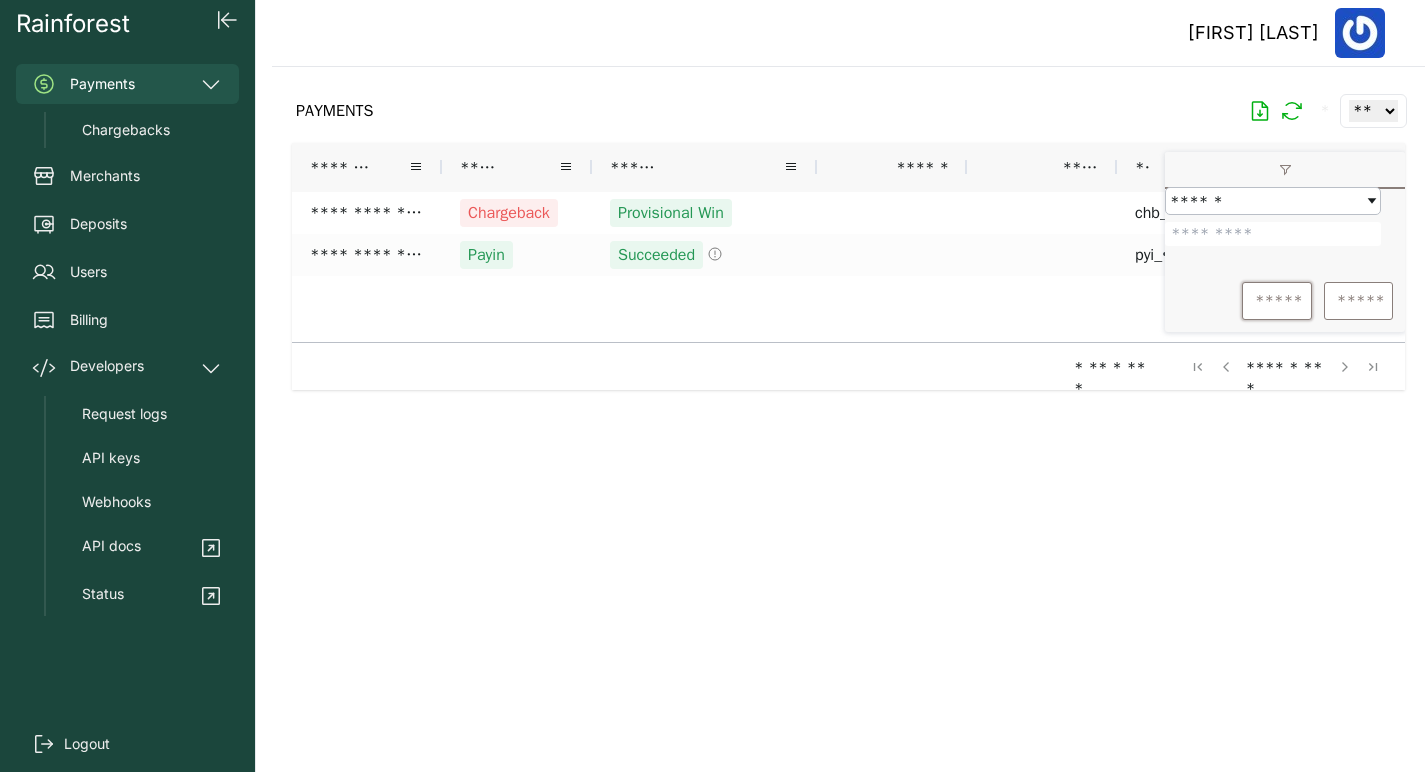 drag, startPoint x: 1293, startPoint y: 244, endPoint x: 1181, endPoint y: 243, distance: 112.00446 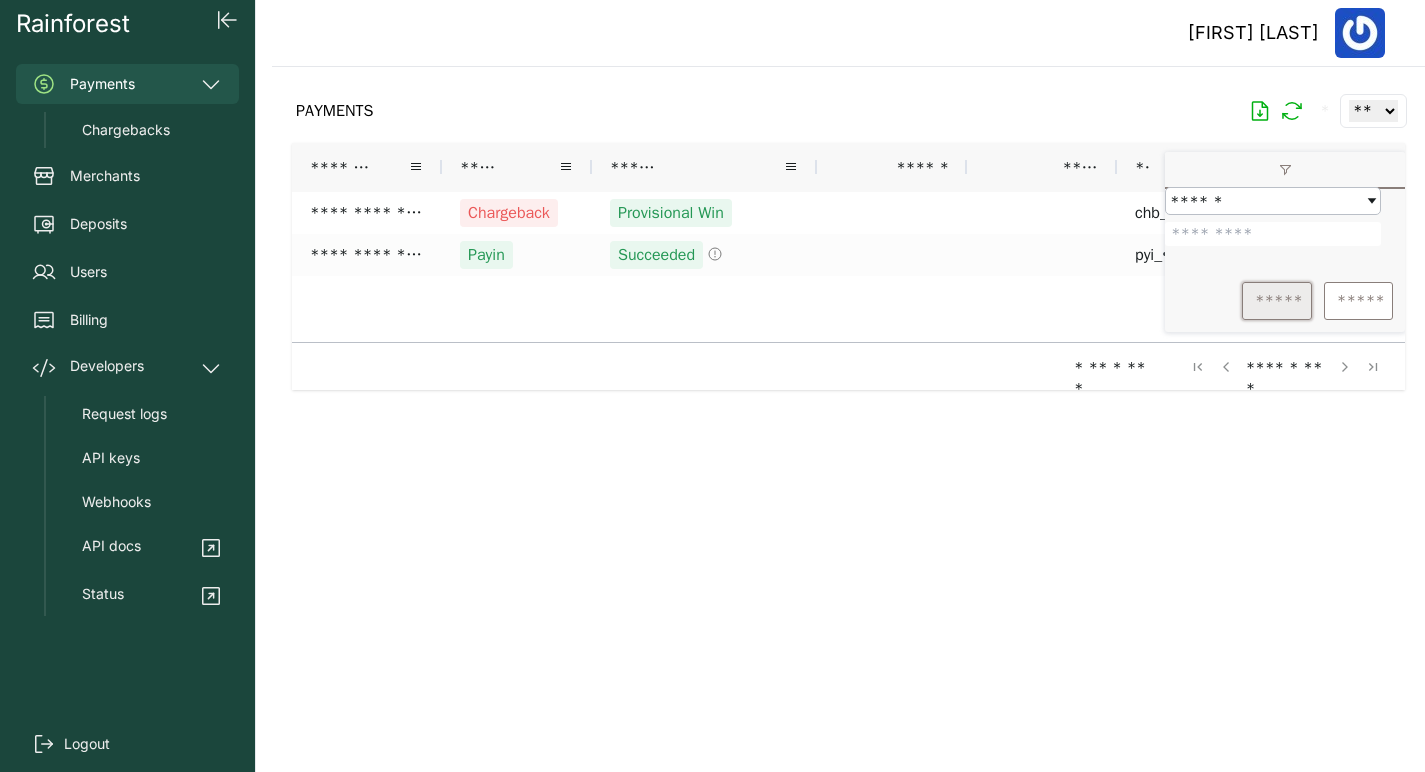 type on "*******" 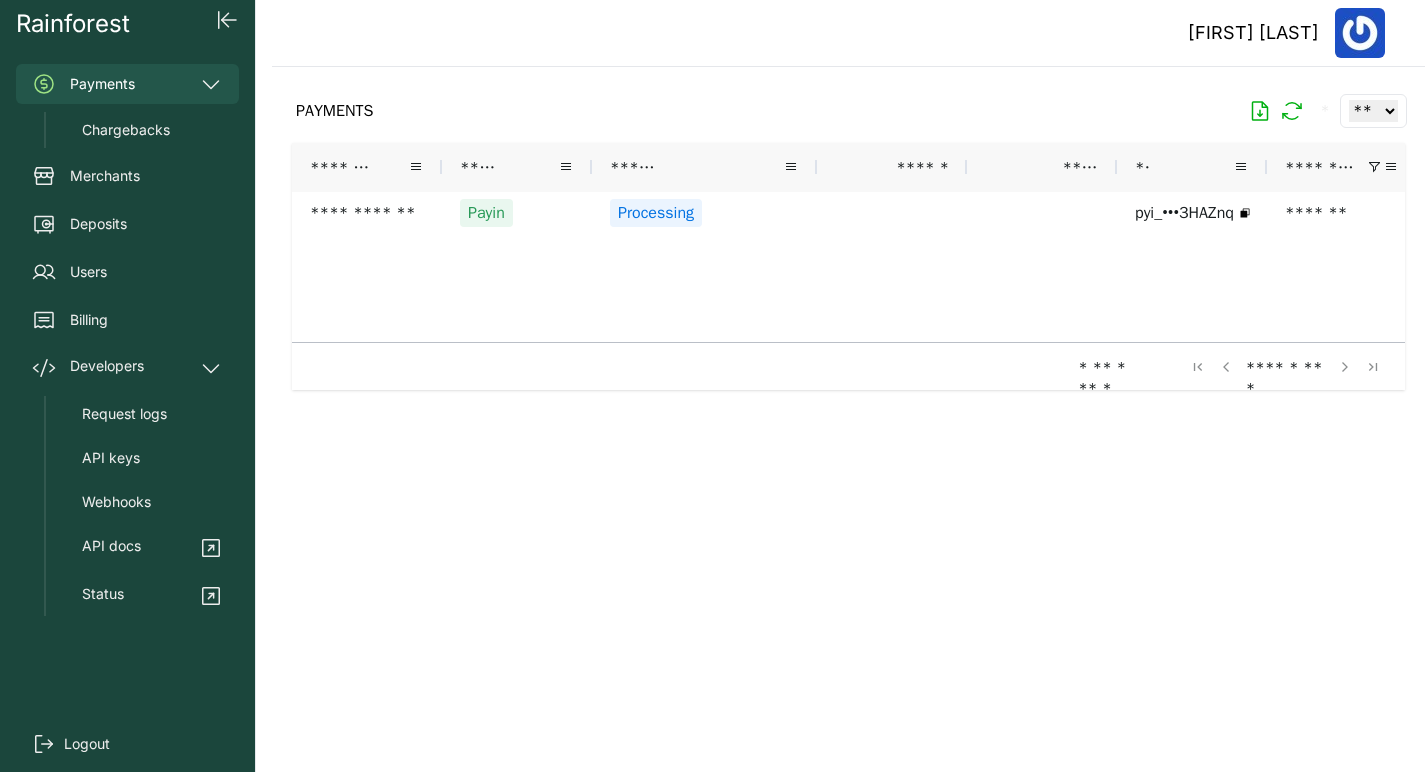 click at bounding box center (848, 403) 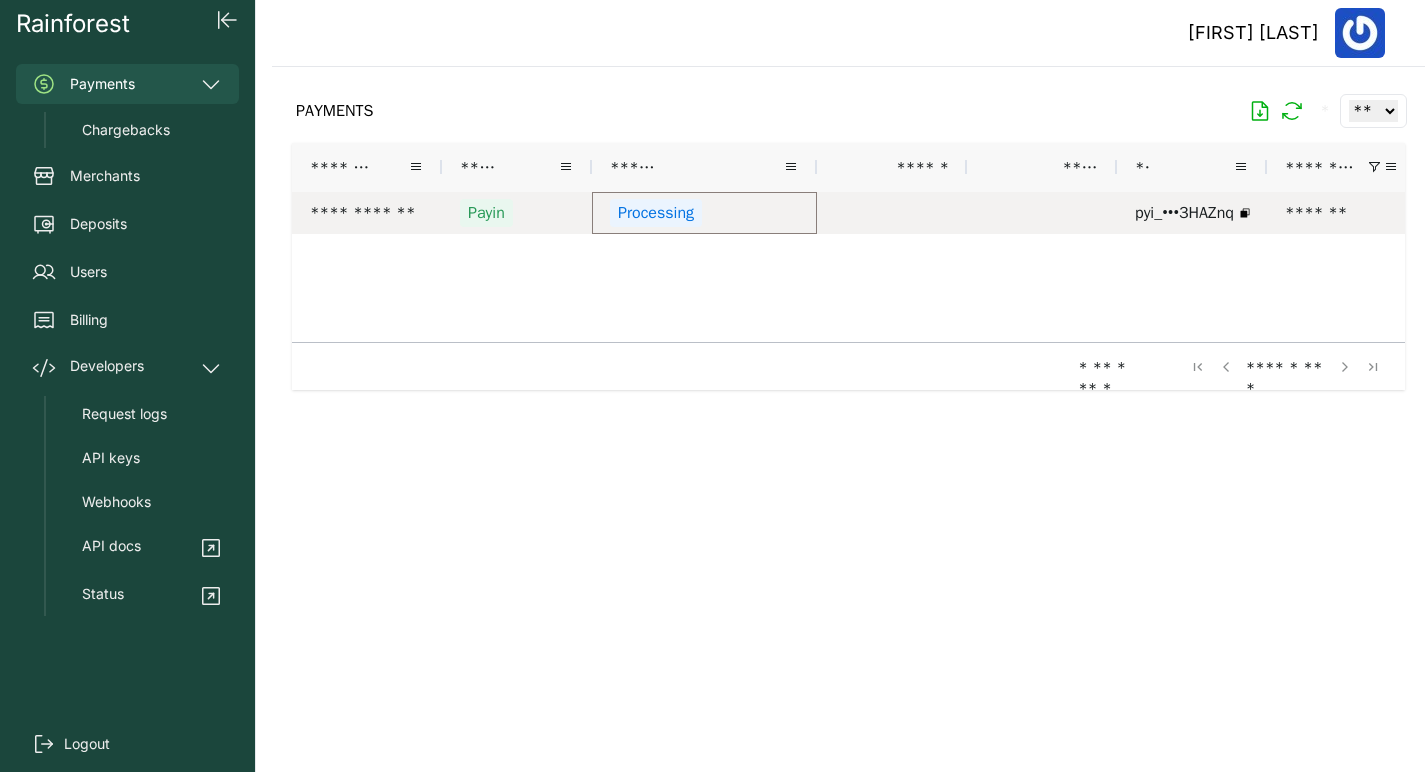 click on "Processing" at bounding box center (704, 213) 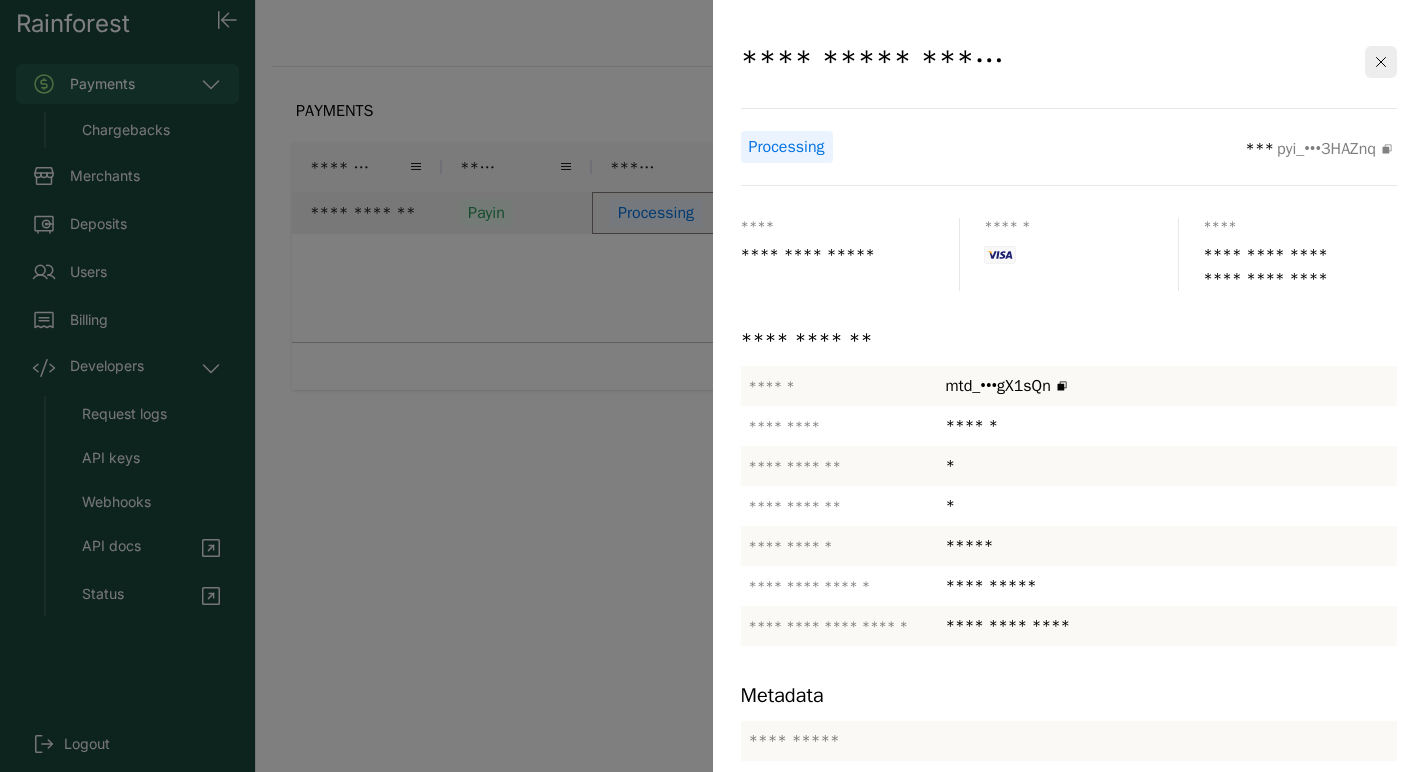 scroll, scrollTop: 171, scrollLeft: 0, axis: vertical 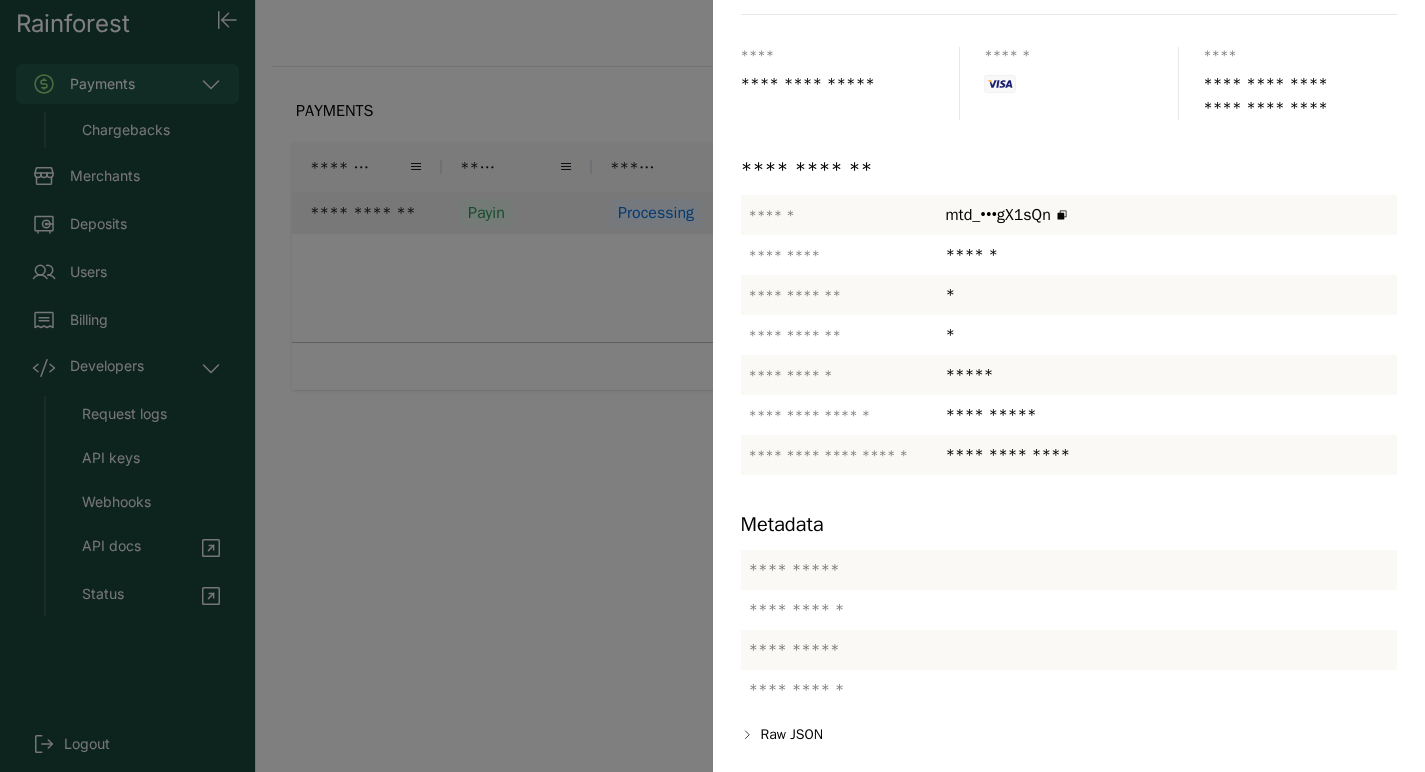 click at bounding box center (712, 386) 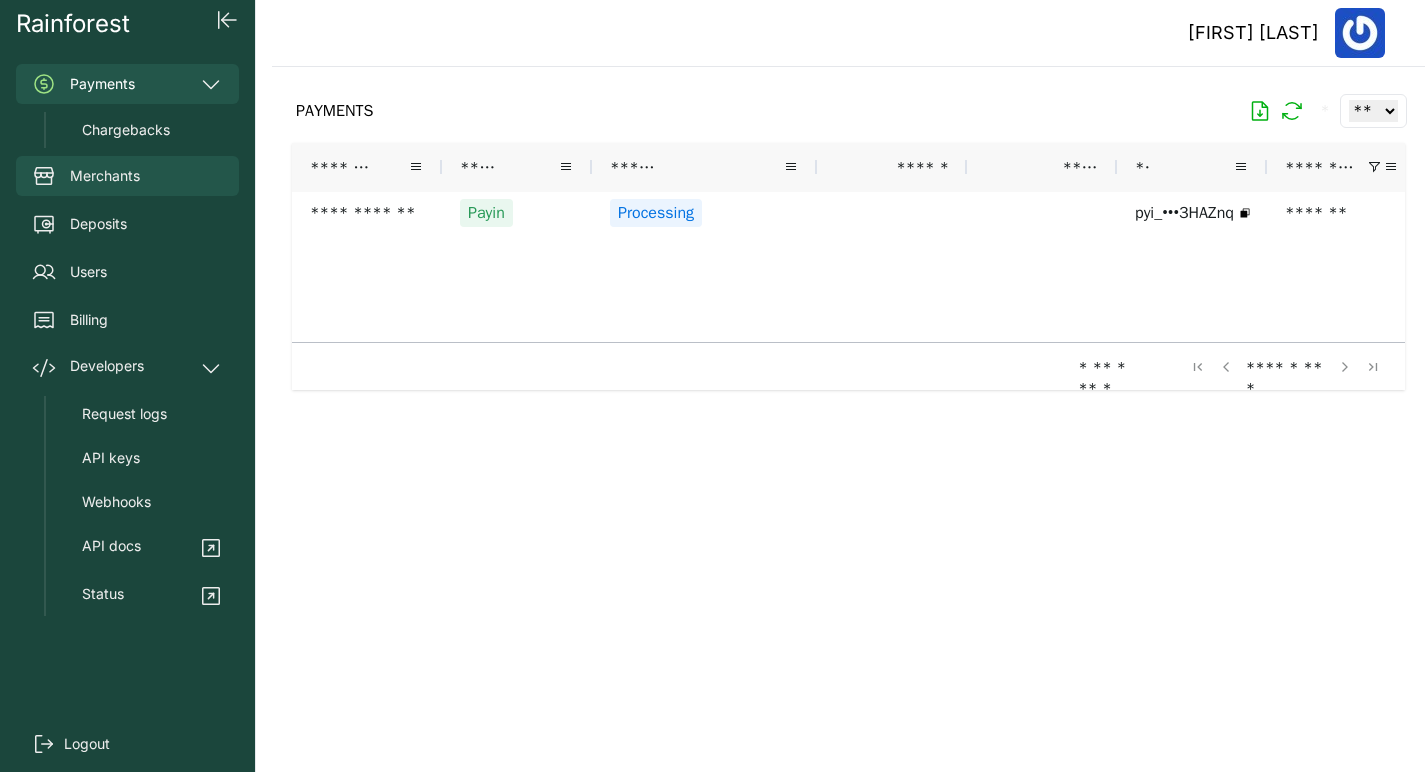 click on "Merchants" at bounding box center [127, 176] 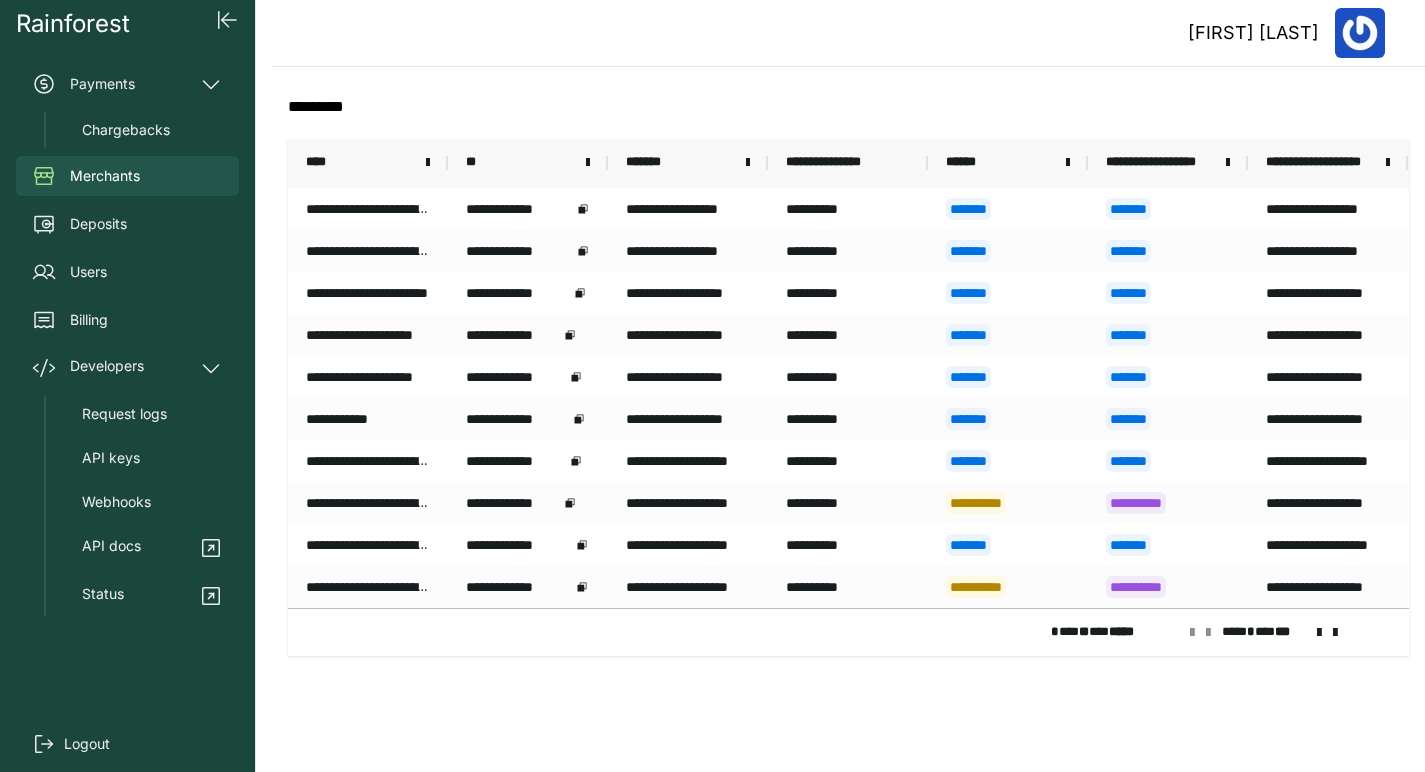 click at bounding box center [1319, 633] 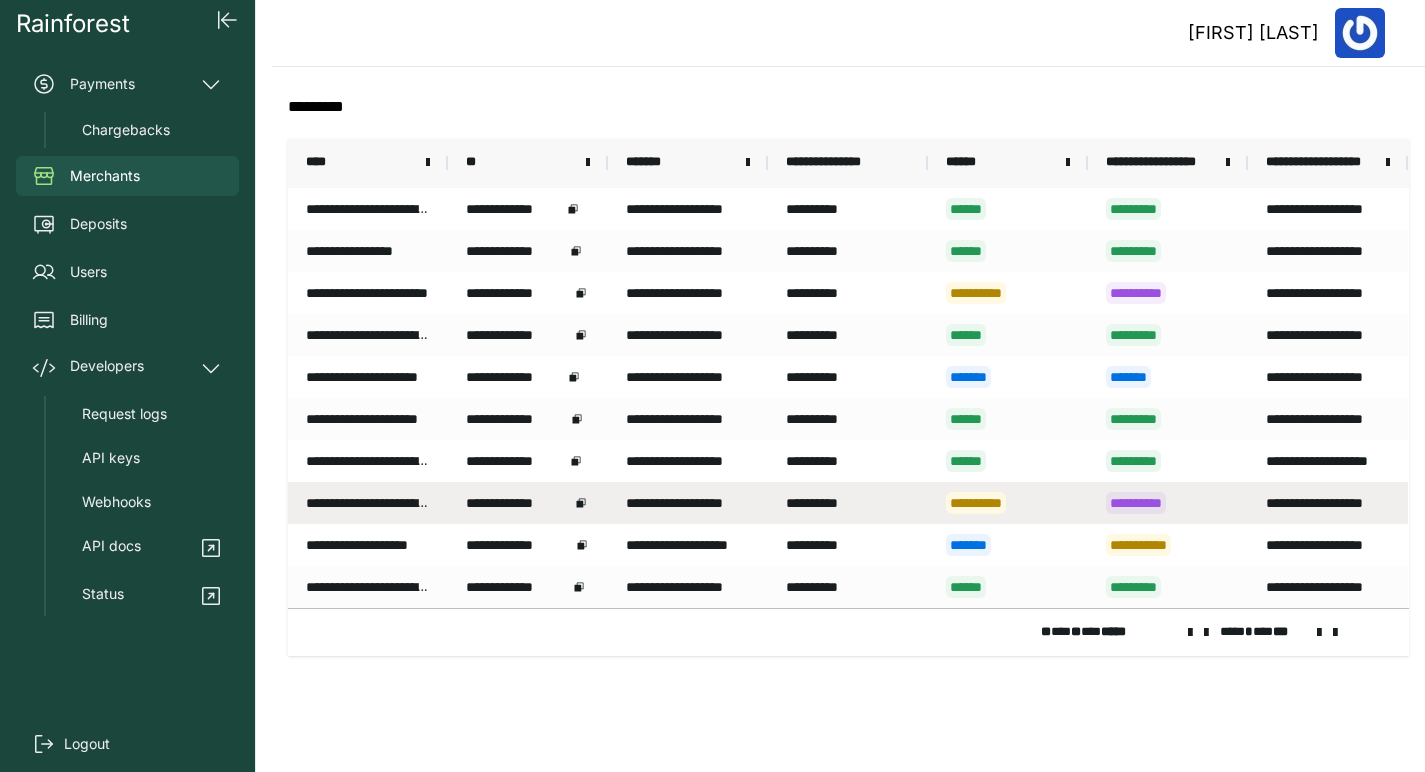 click on "**********" at bounding box center [368, 503] 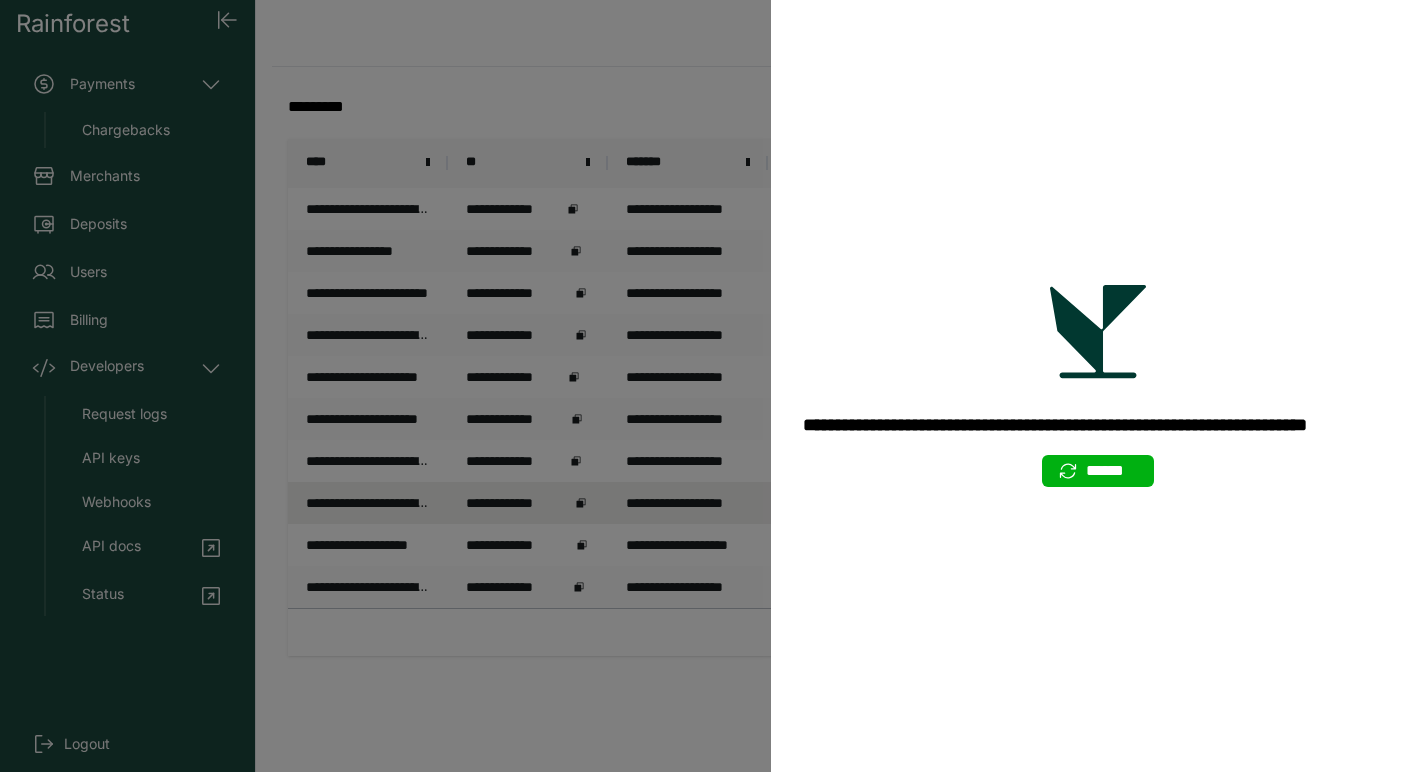 click on "**********" at bounding box center [712, 386] 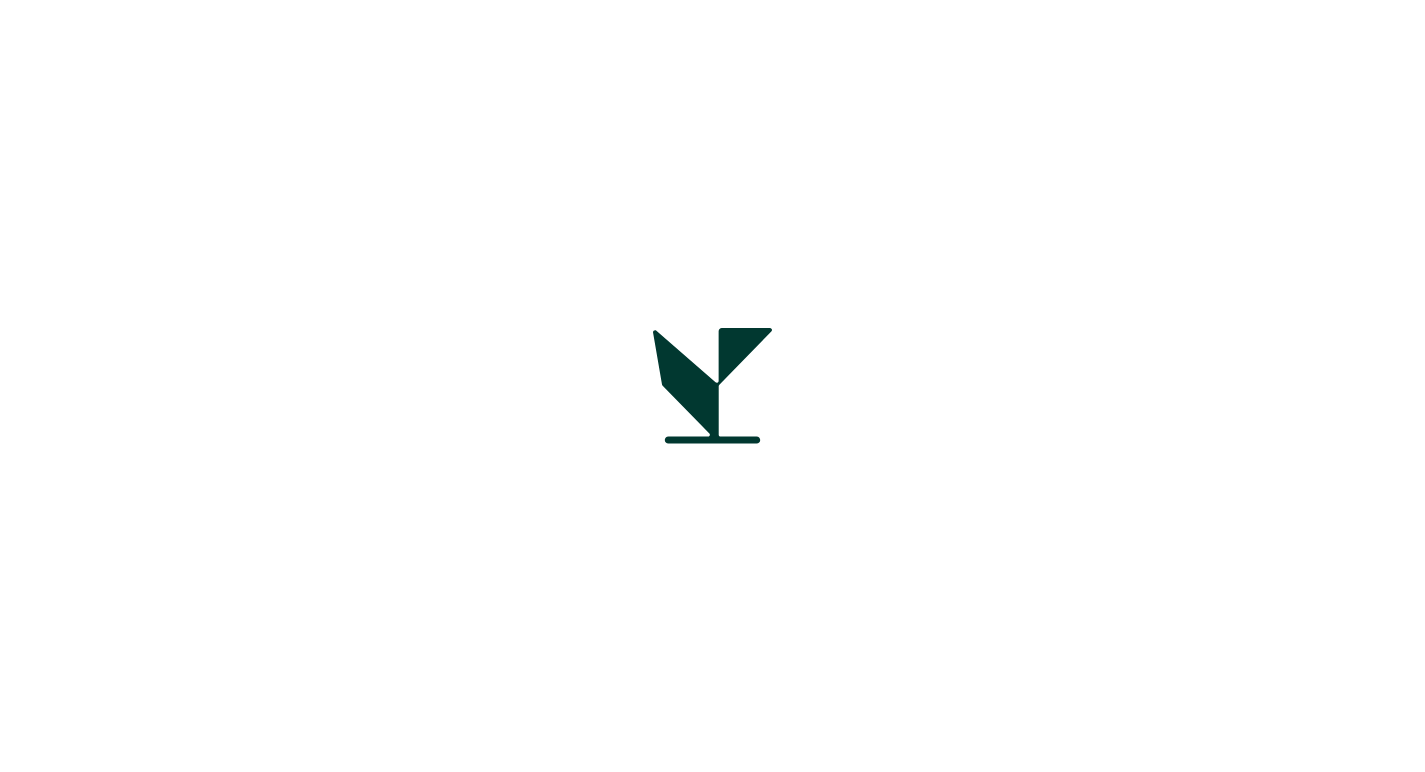 scroll, scrollTop: 0, scrollLeft: 0, axis: both 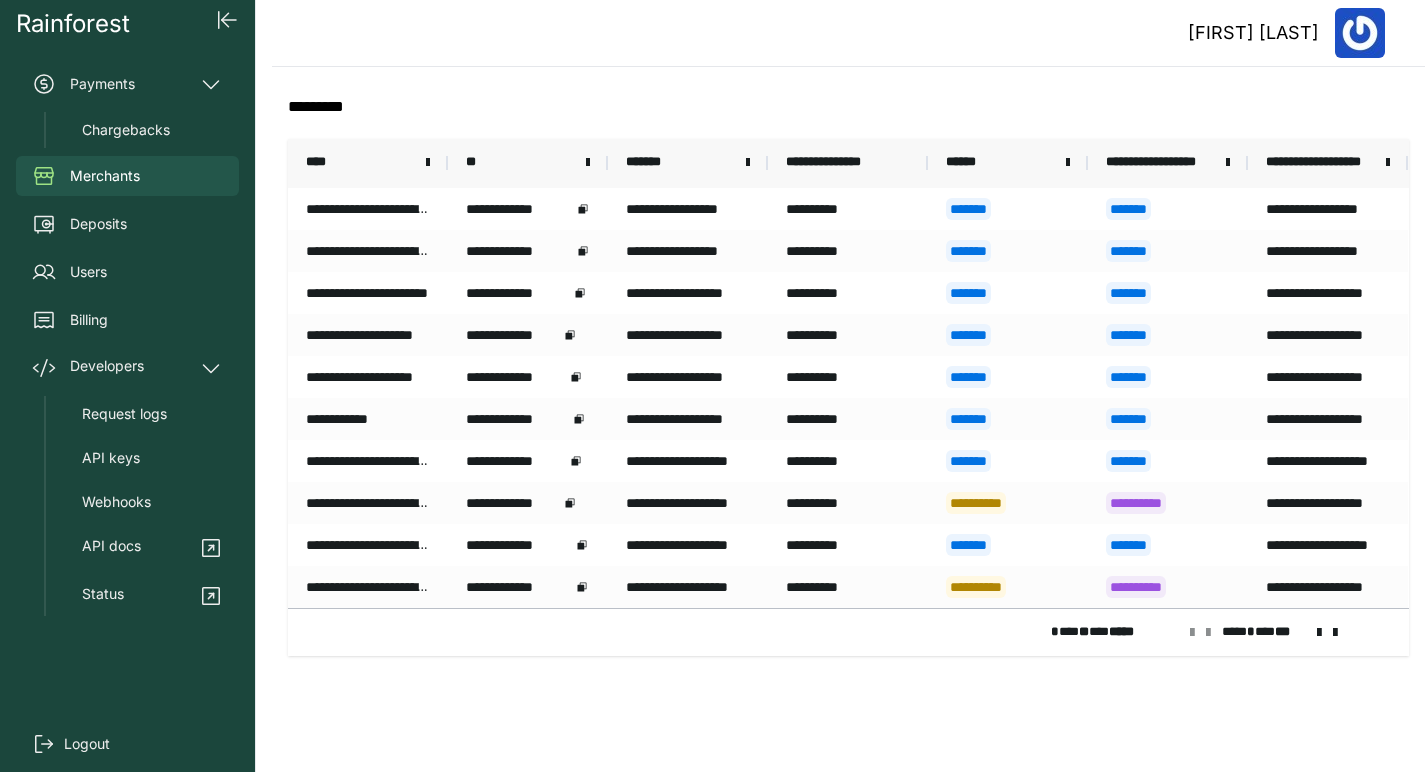 click at bounding box center (1319, 633) 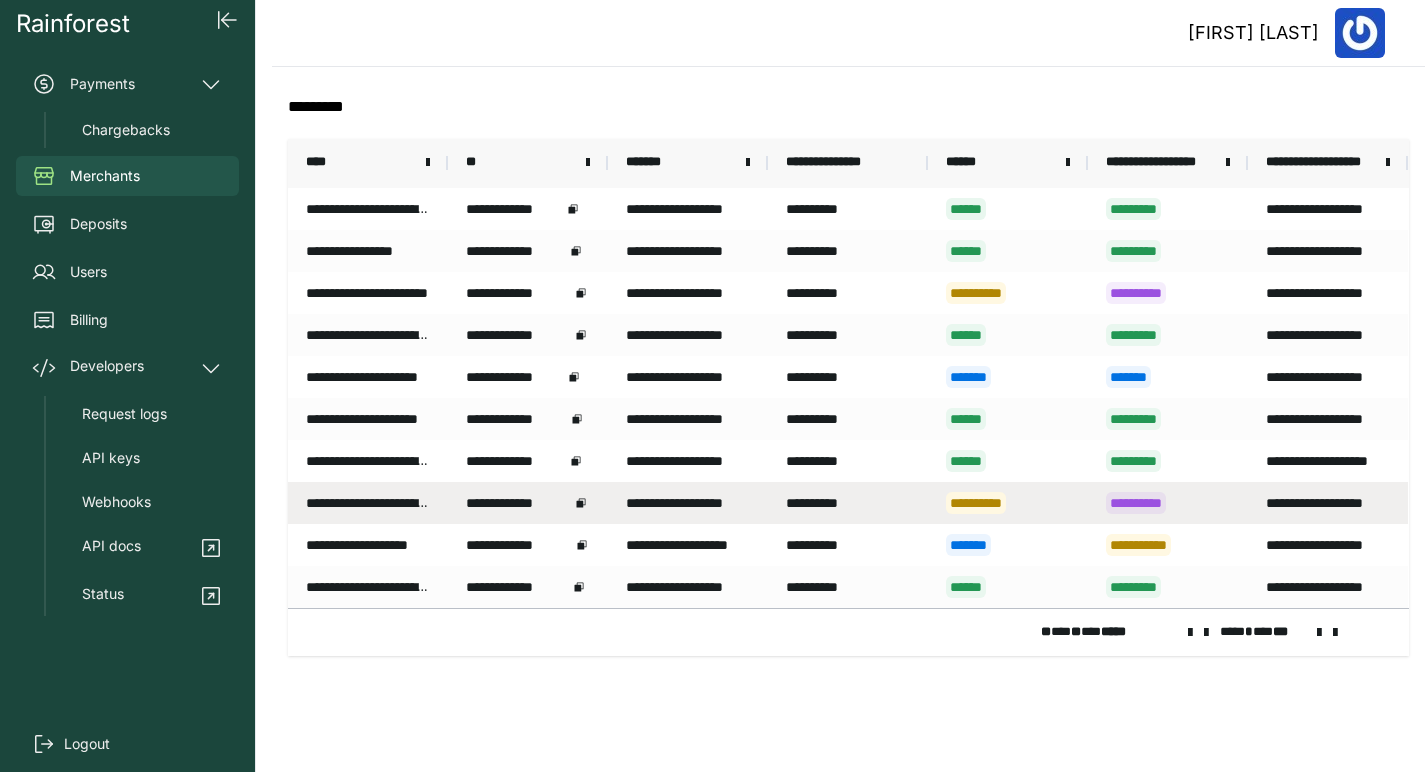click on "**********" at bounding box center [848, 503] 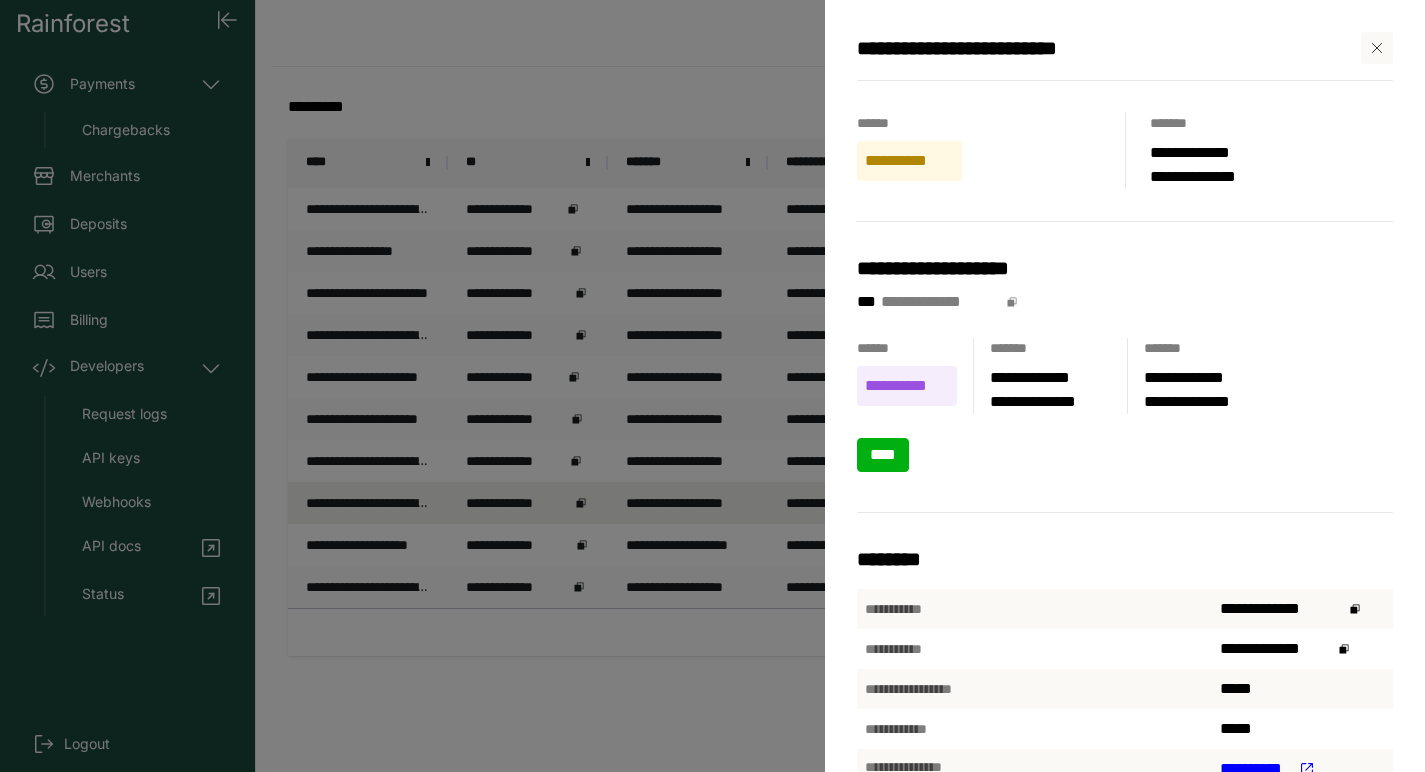 click on "****" at bounding box center (883, 455) 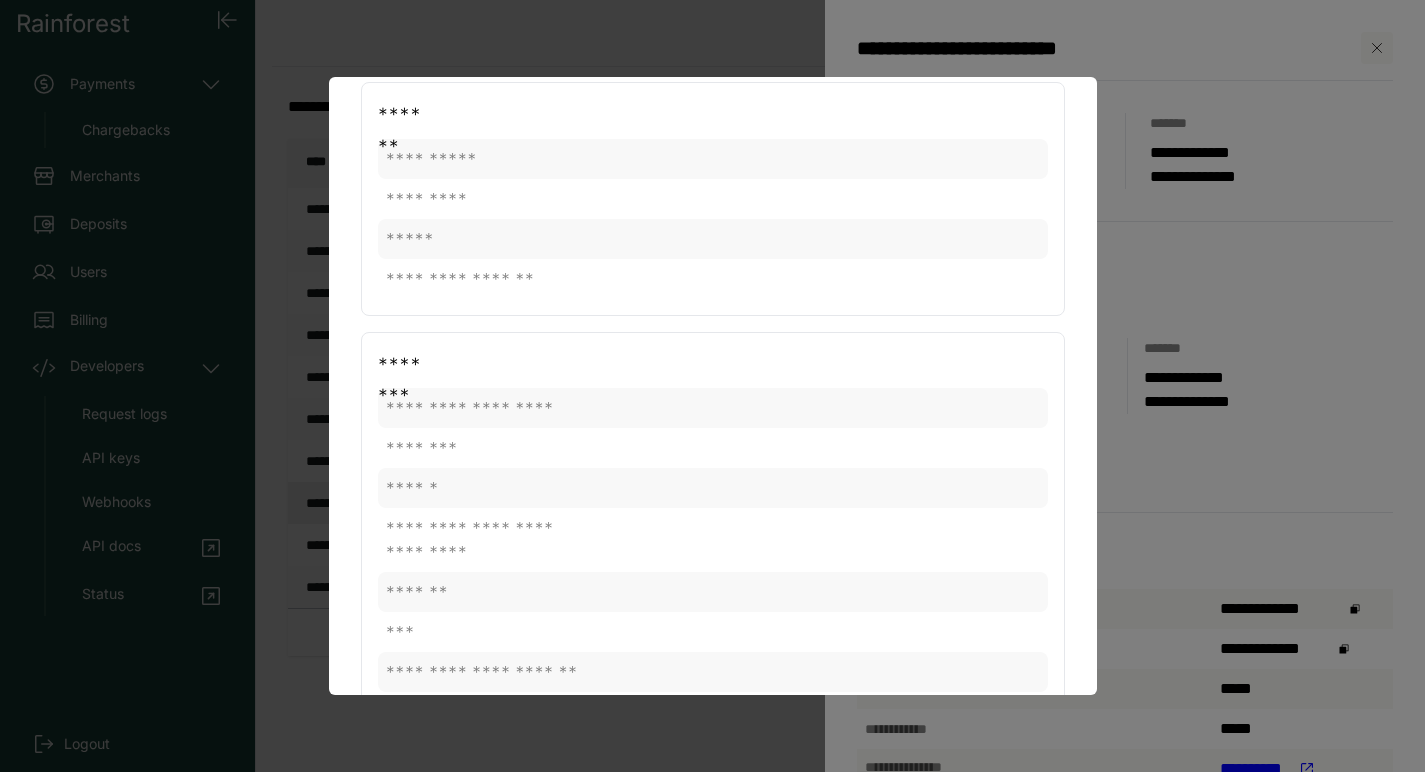 scroll, scrollTop: 0, scrollLeft: 0, axis: both 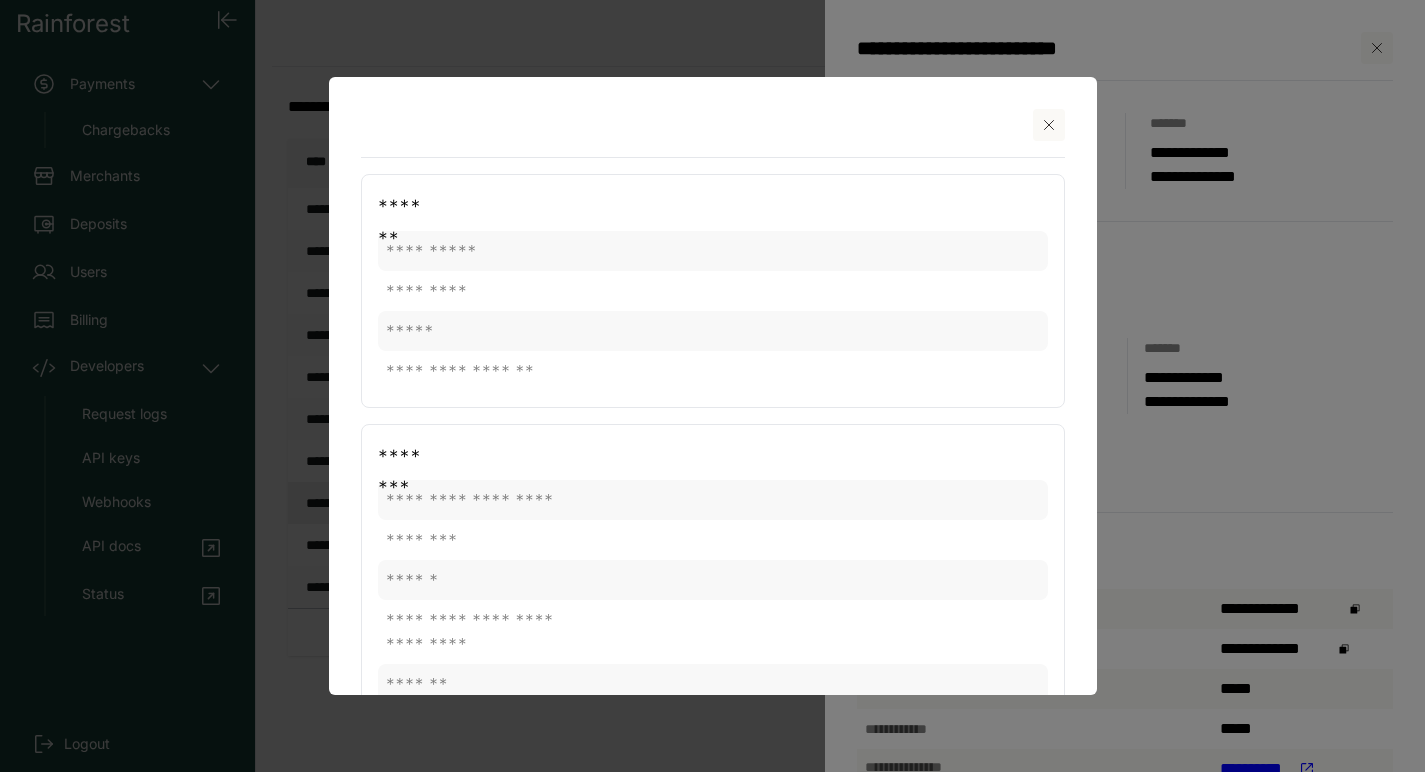 click 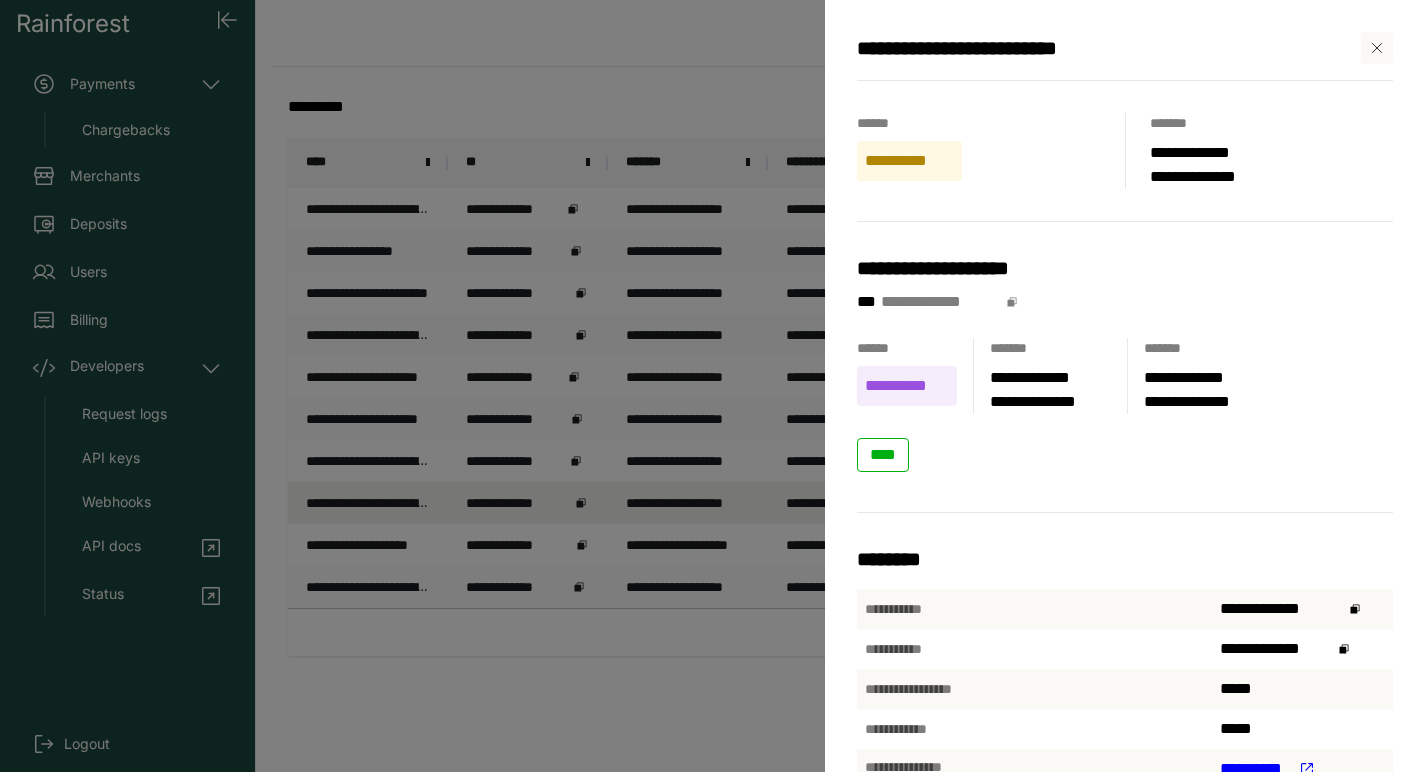 scroll, scrollTop: 273, scrollLeft: 0, axis: vertical 